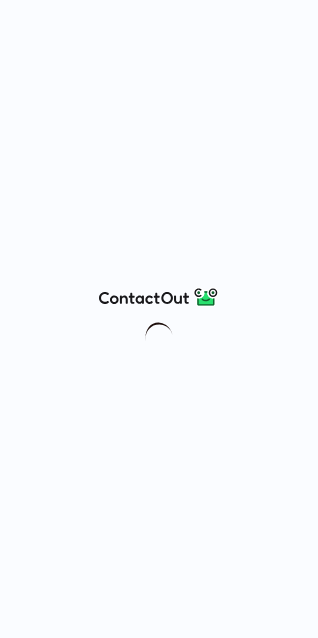 scroll, scrollTop: 0, scrollLeft: 0, axis: both 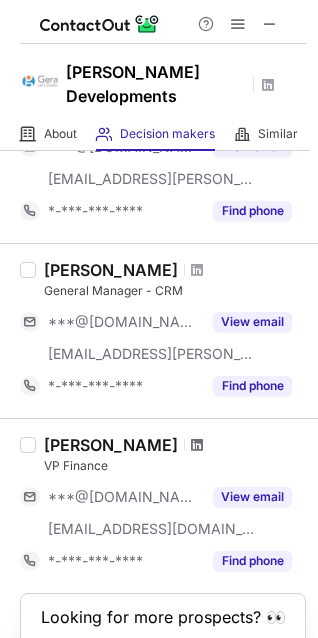 click at bounding box center [197, 445] 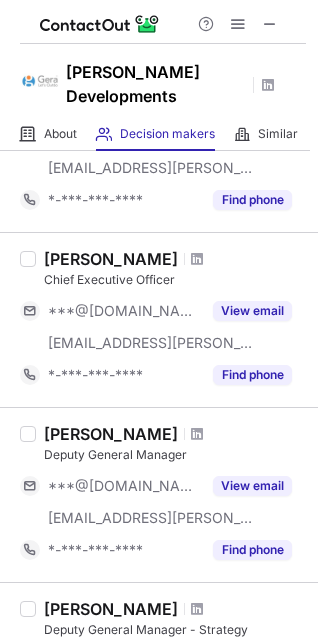scroll, scrollTop: 90, scrollLeft: 0, axis: vertical 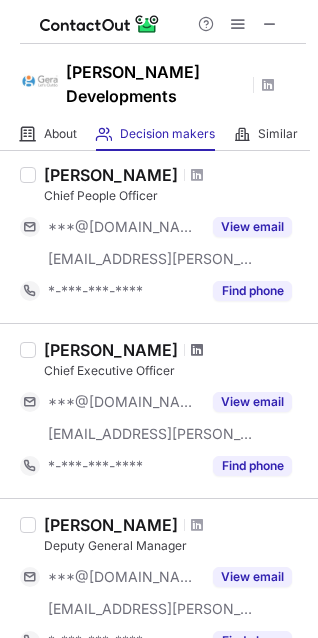 click at bounding box center (197, 350) 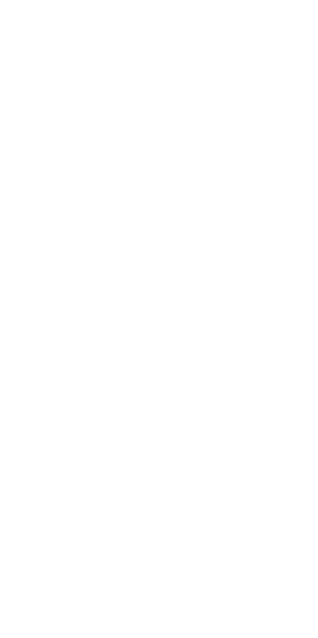 scroll, scrollTop: 0, scrollLeft: 0, axis: both 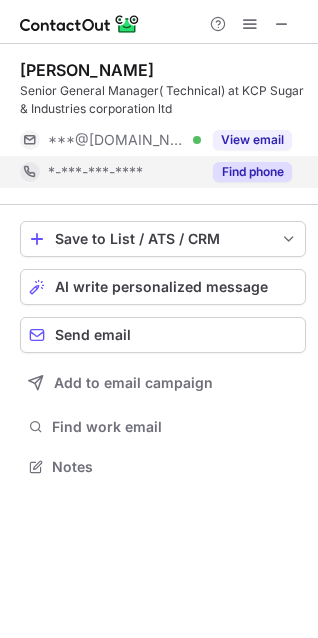 click on "Find phone" at bounding box center (252, 172) 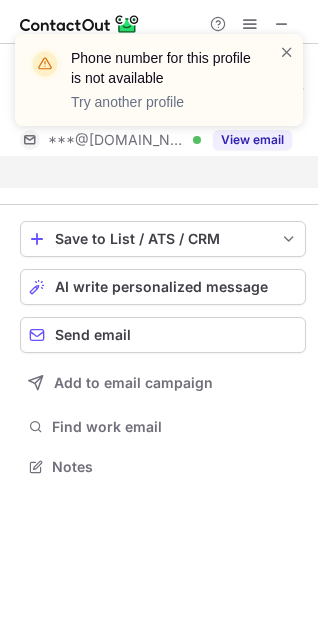 scroll, scrollTop: 420, scrollLeft: 318, axis: both 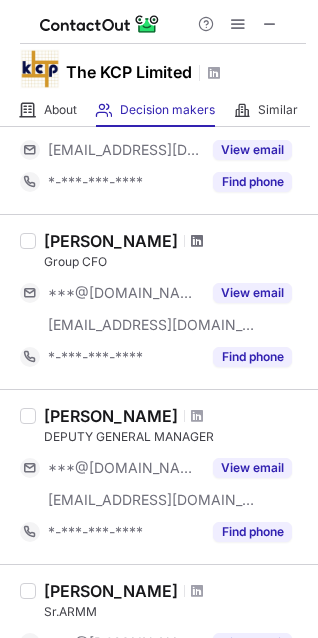 click at bounding box center (197, 241) 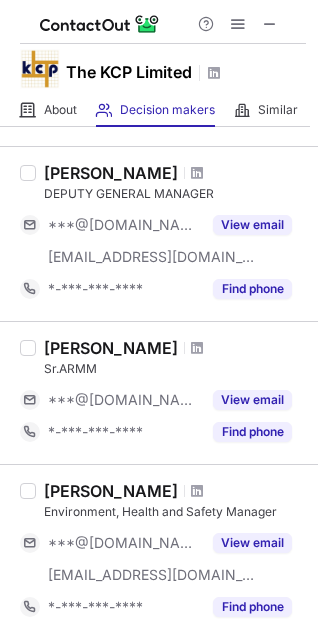 scroll, scrollTop: 727, scrollLeft: 0, axis: vertical 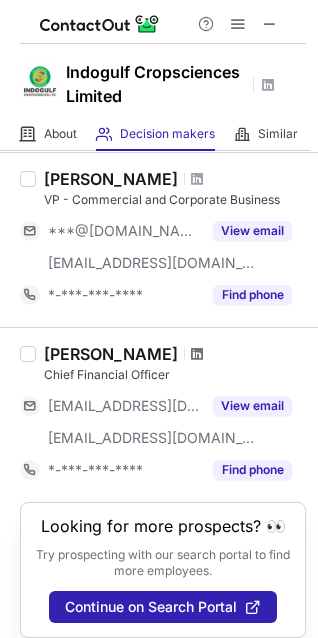 click at bounding box center (197, 354) 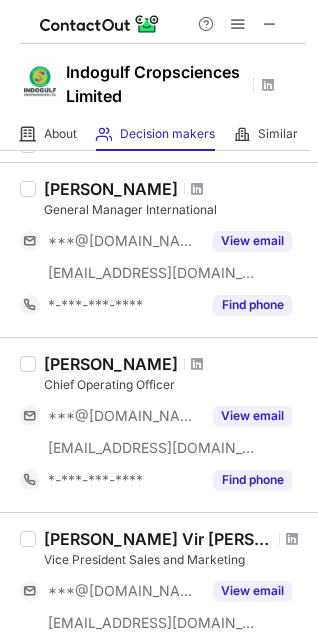 scroll, scrollTop: 0, scrollLeft: 0, axis: both 